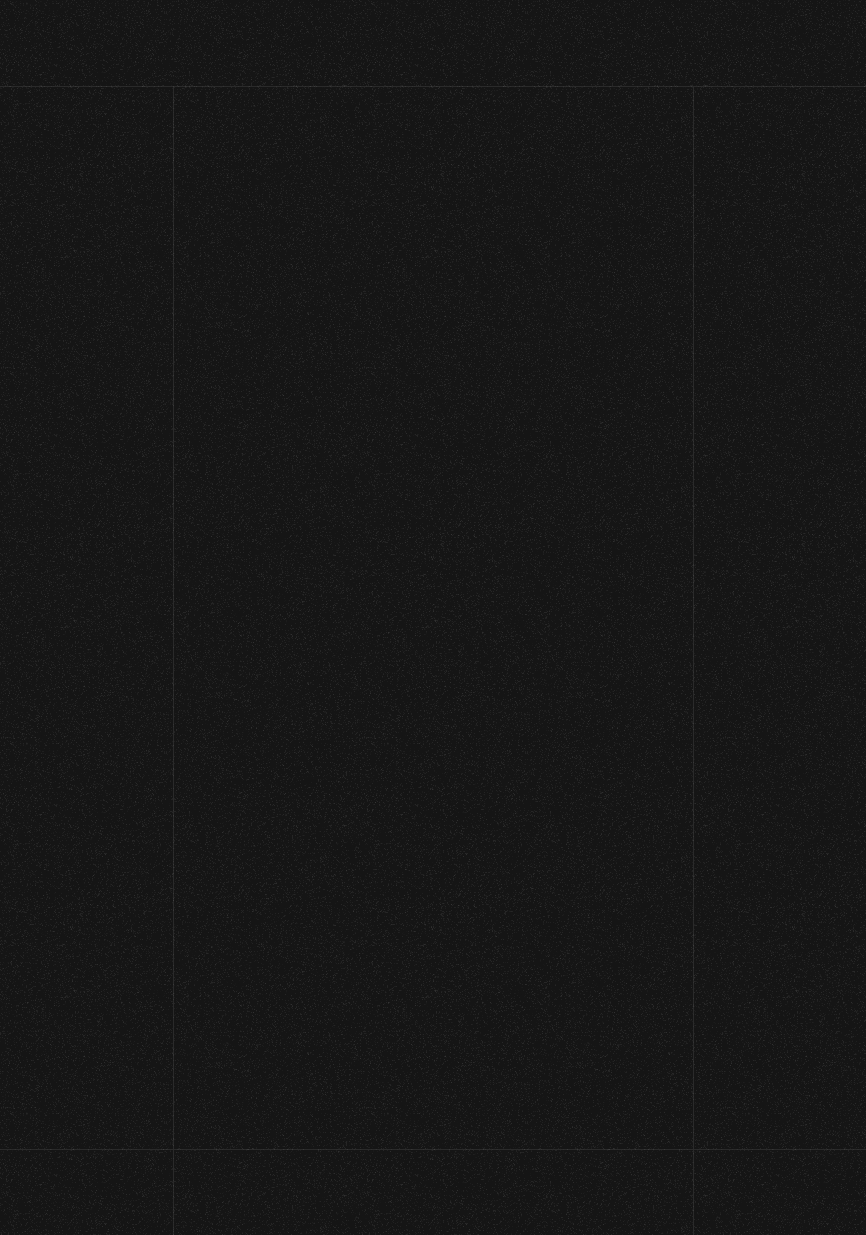 scroll, scrollTop: 0, scrollLeft: 0, axis: both 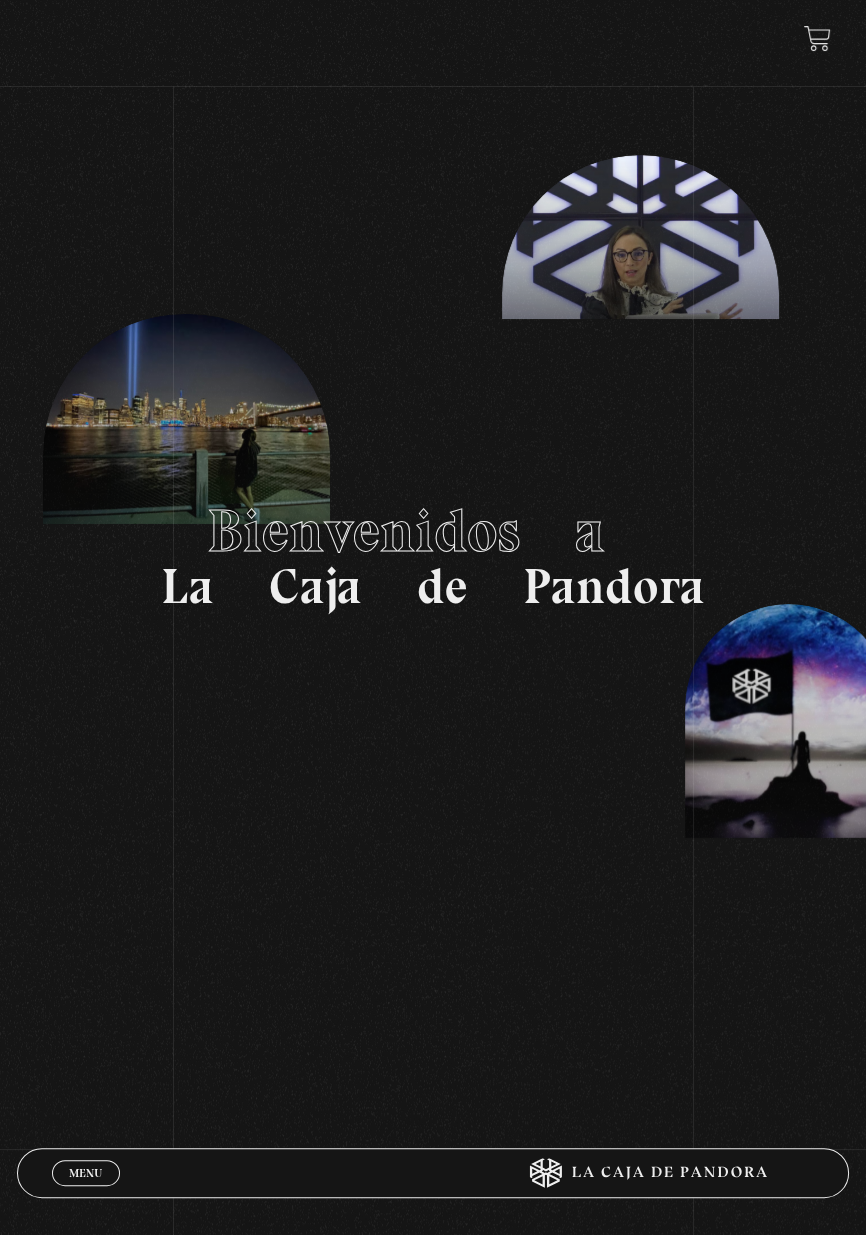 click on "Menu" at bounding box center (85, 1173) 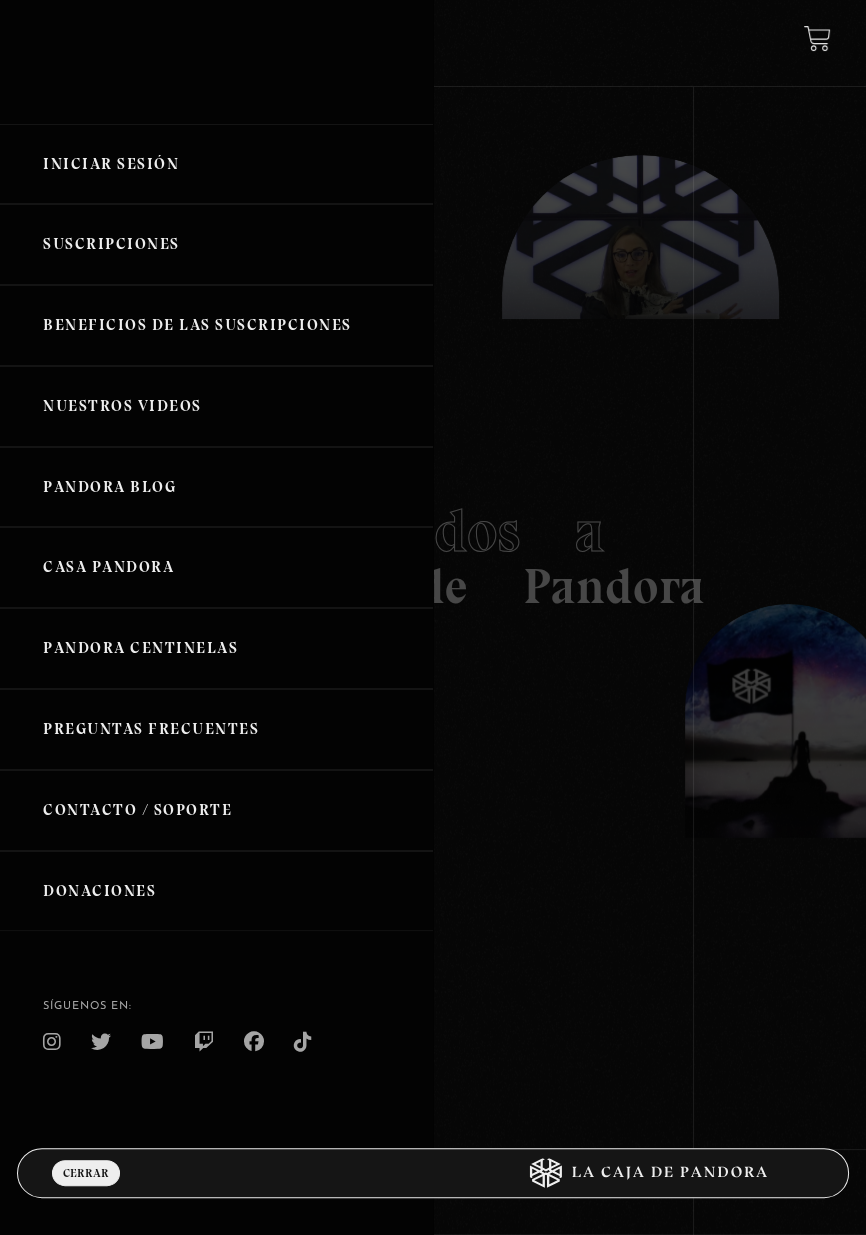 click on "Iniciar Sesión" at bounding box center (216, 164) 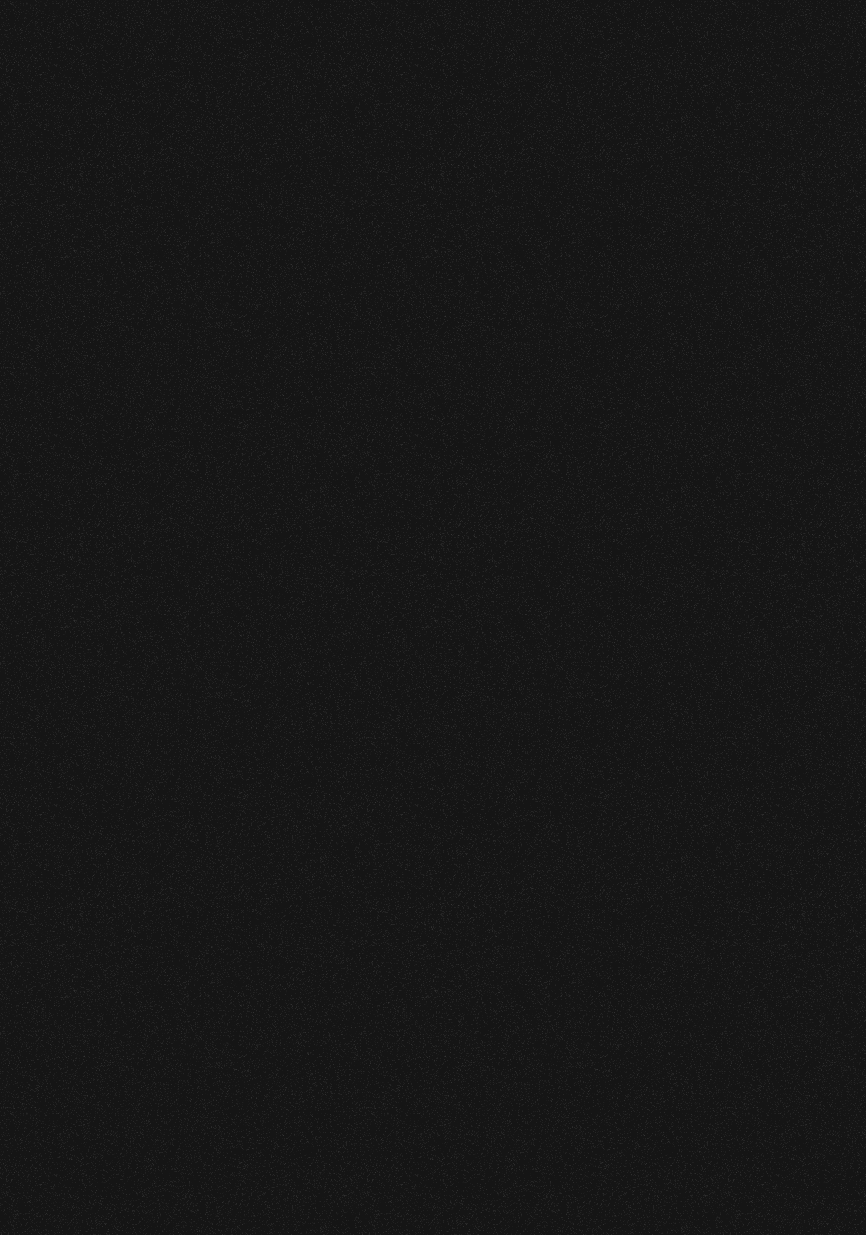 scroll, scrollTop: 0, scrollLeft: 0, axis: both 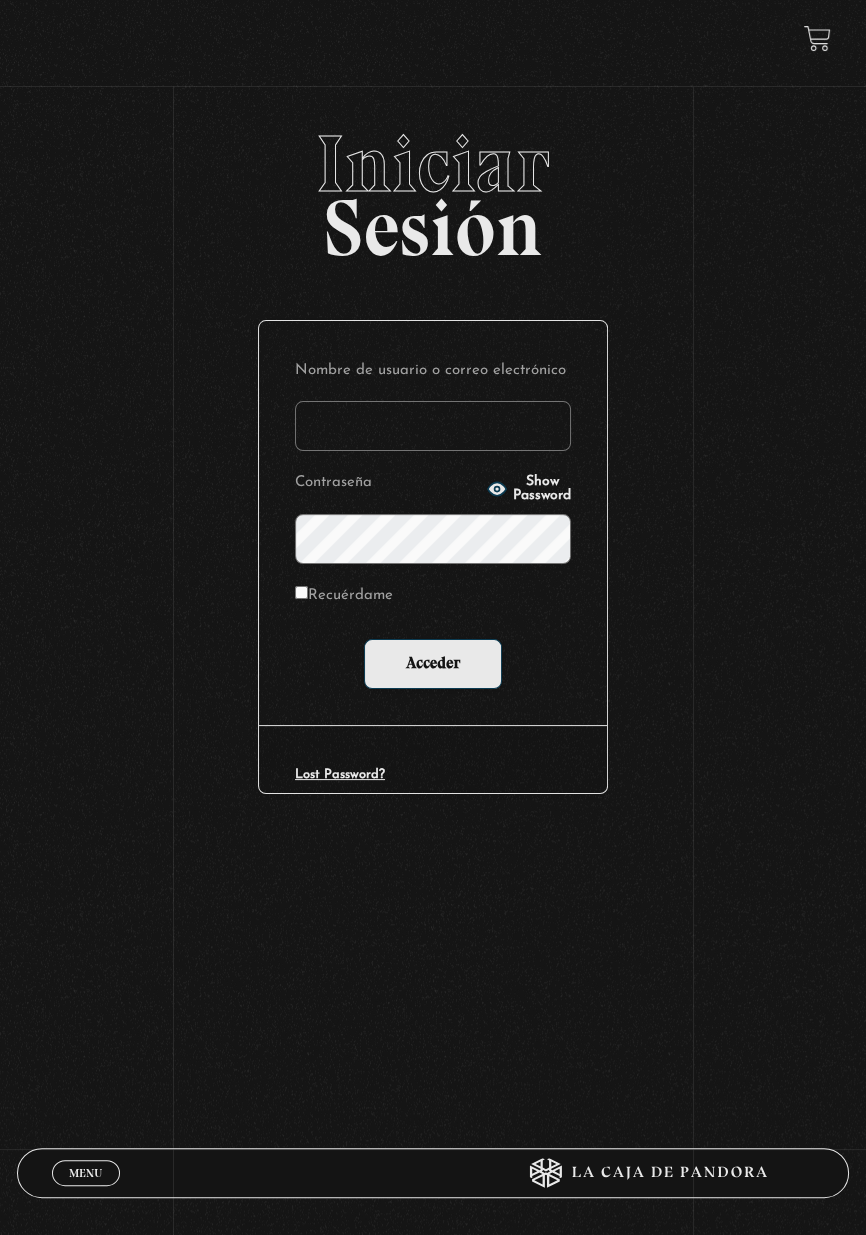 click on "Nombre de usuario o correo electrónico" at bounding box center (433, 426) 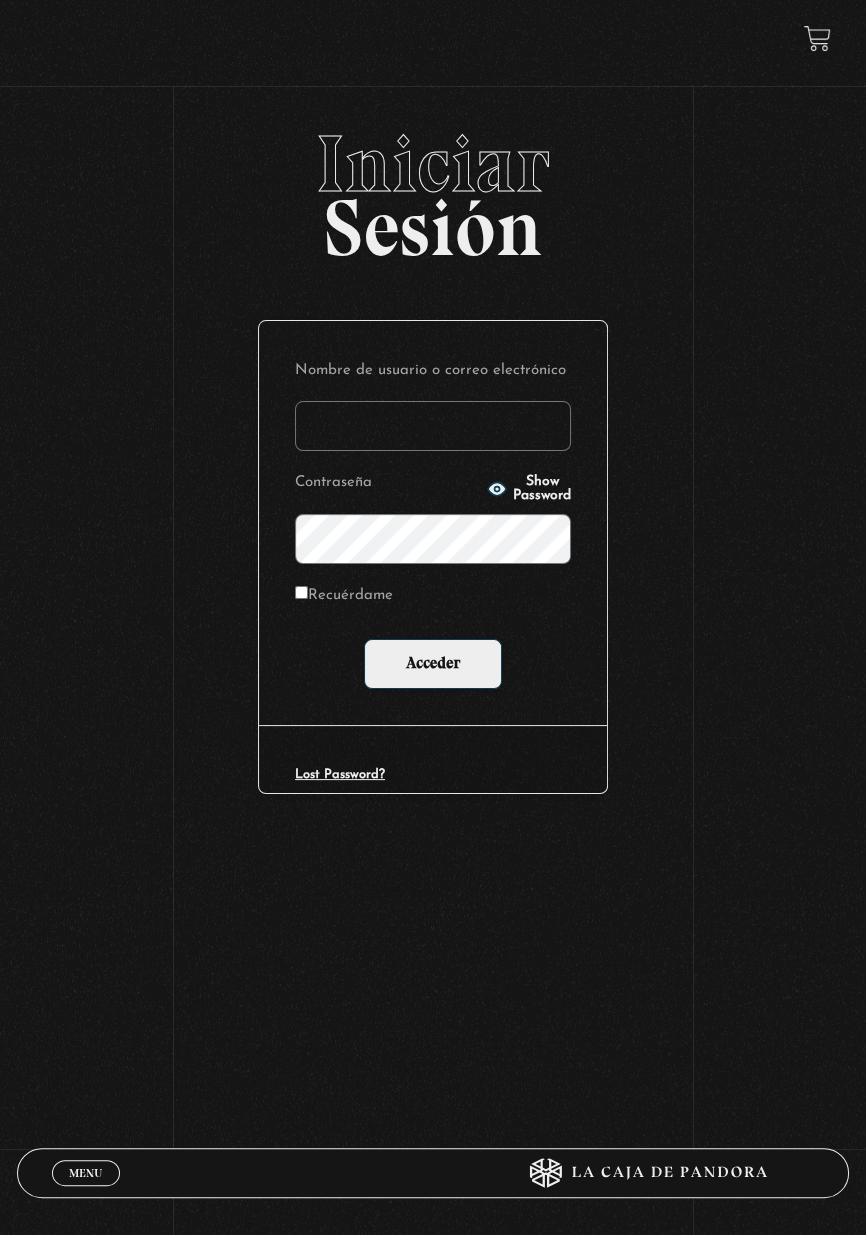 type on "stephanie.murillo garcia" 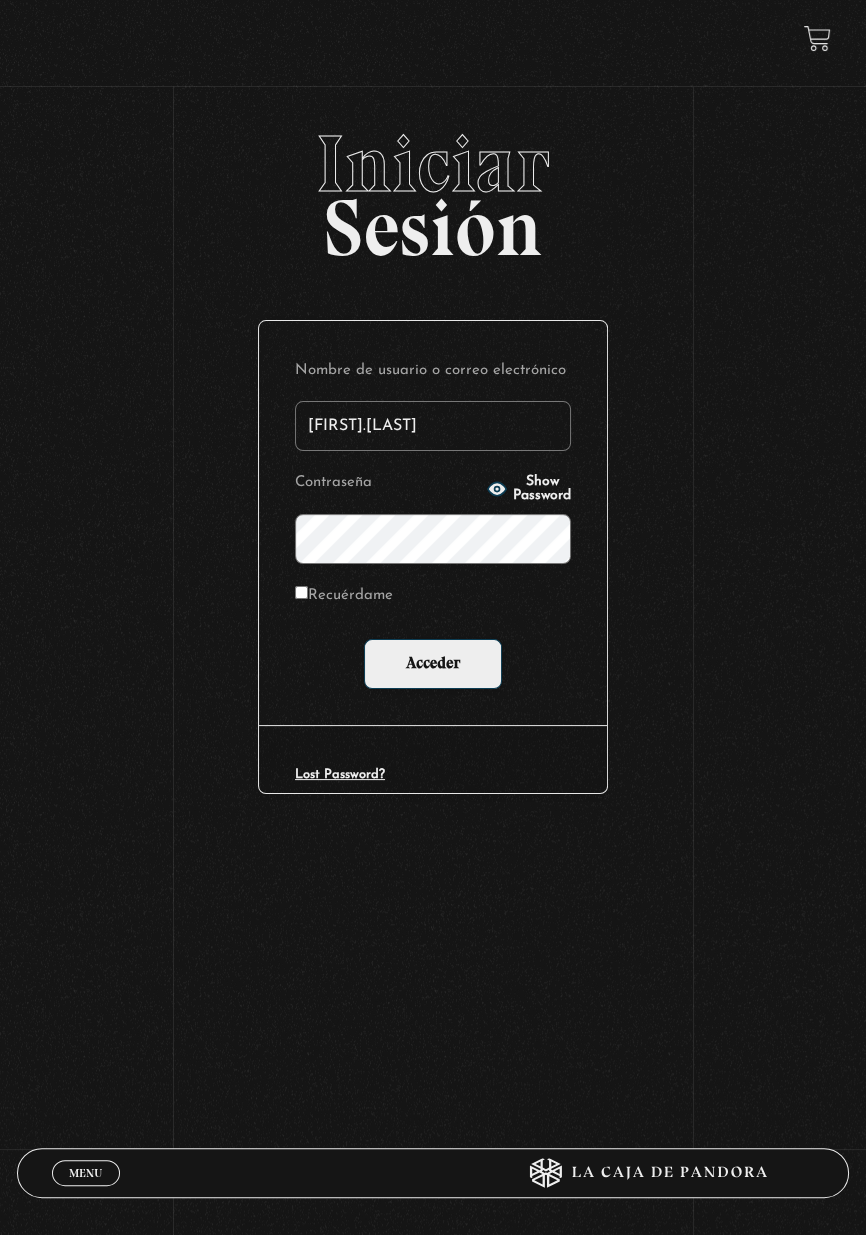 click on "Acceder" at bounding box center (433, 664) 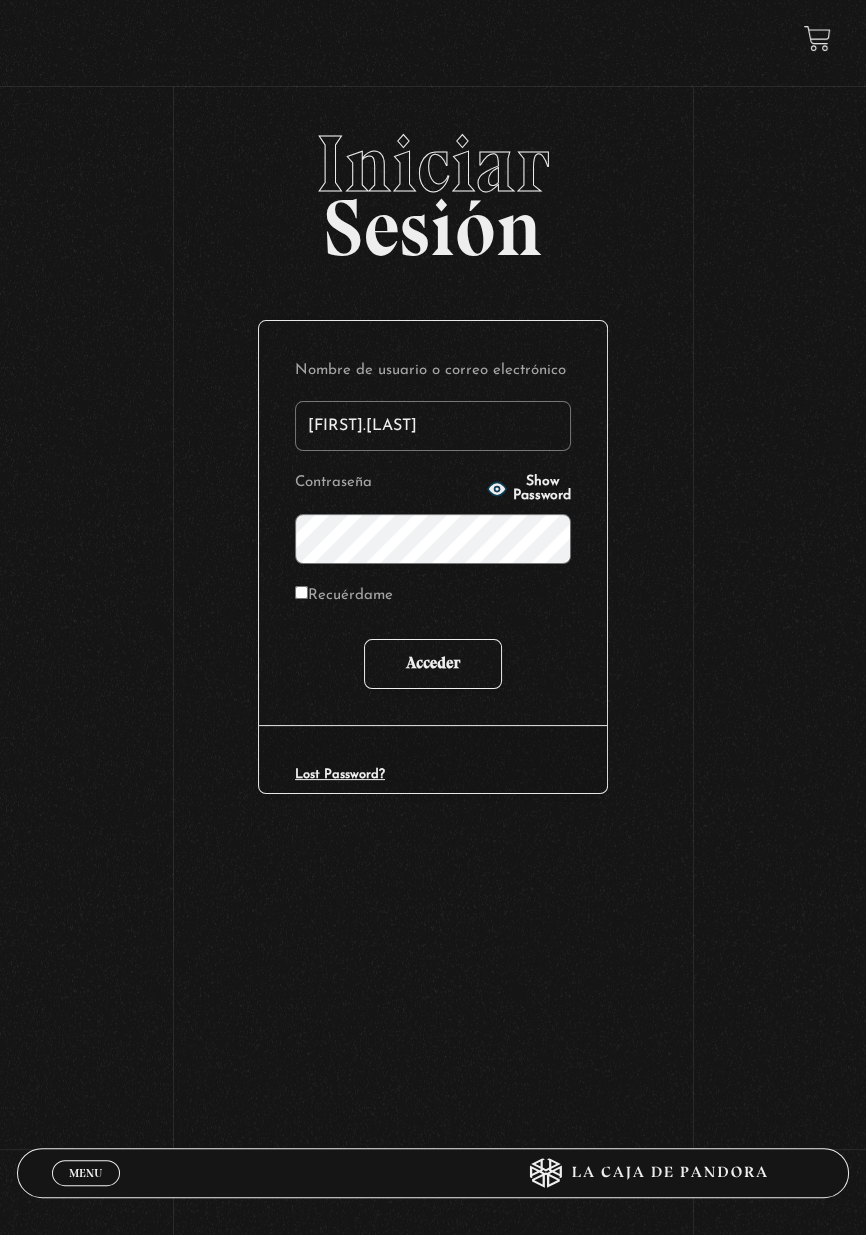 click on "Acceder" at bounding box center [433, 664] 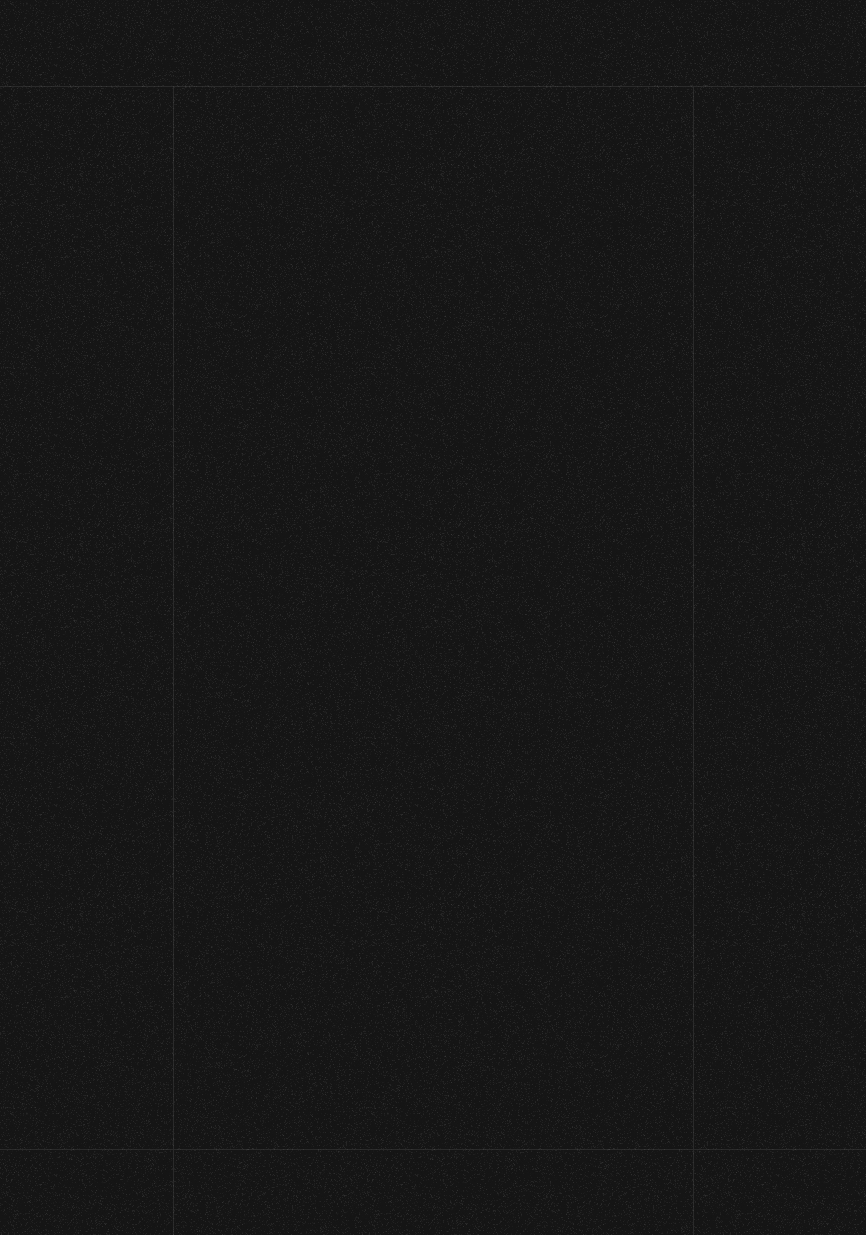 scroll, scrollTop: 0, scrollLeft: 0, axis: both 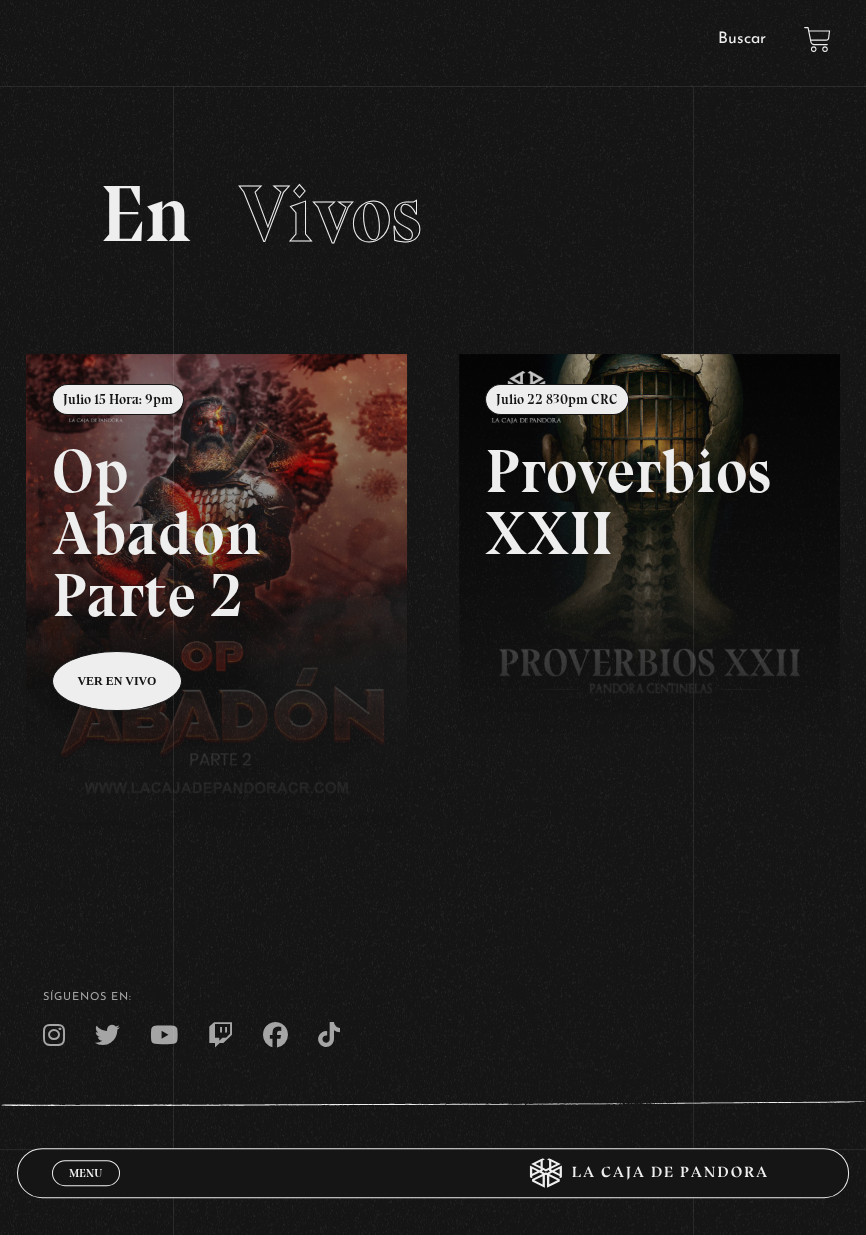 click on "Menu Cerrar" at bounding box center [260, 1173] 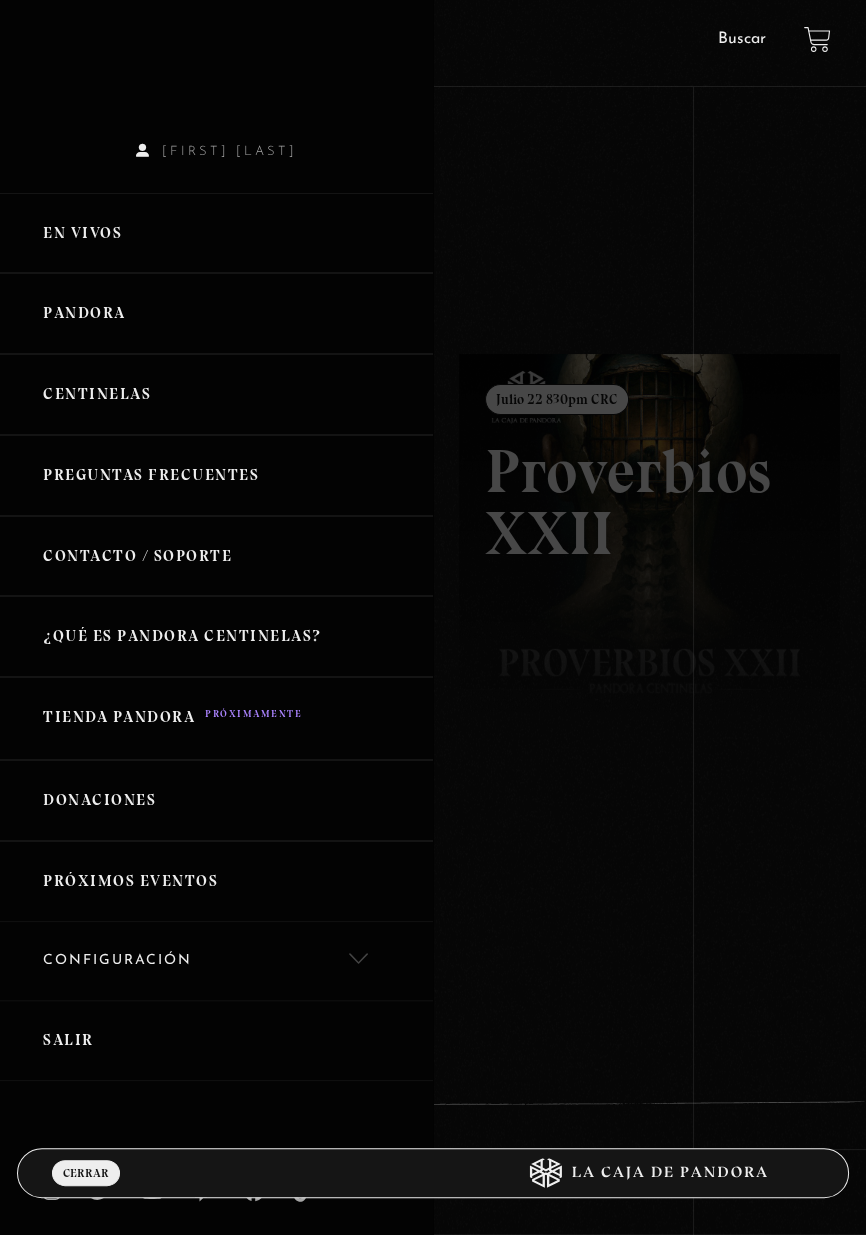 click on "Centinelas" at bounding box center [216, 394] 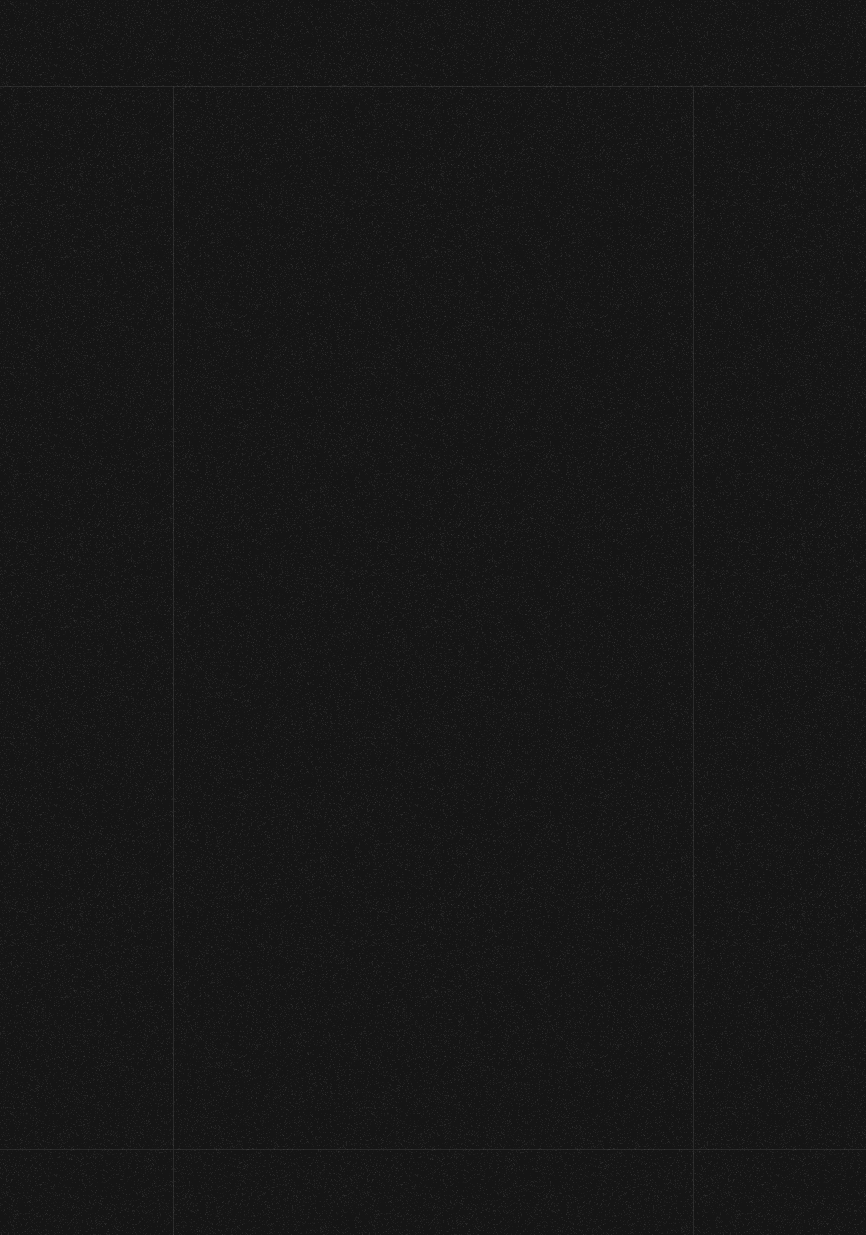 scroll, scrollTop: 0, scrollLeft: 0, axis: both 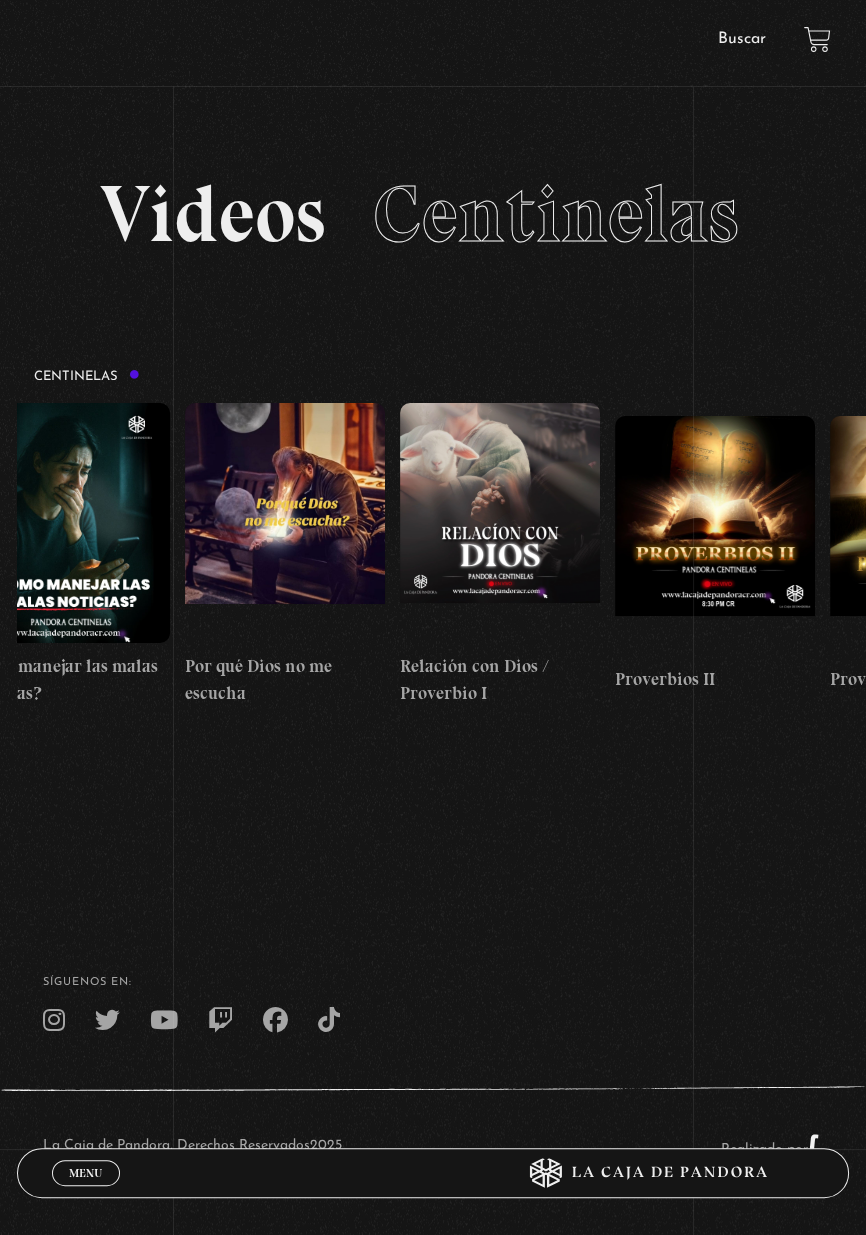 click at bounding box center (715, 536) 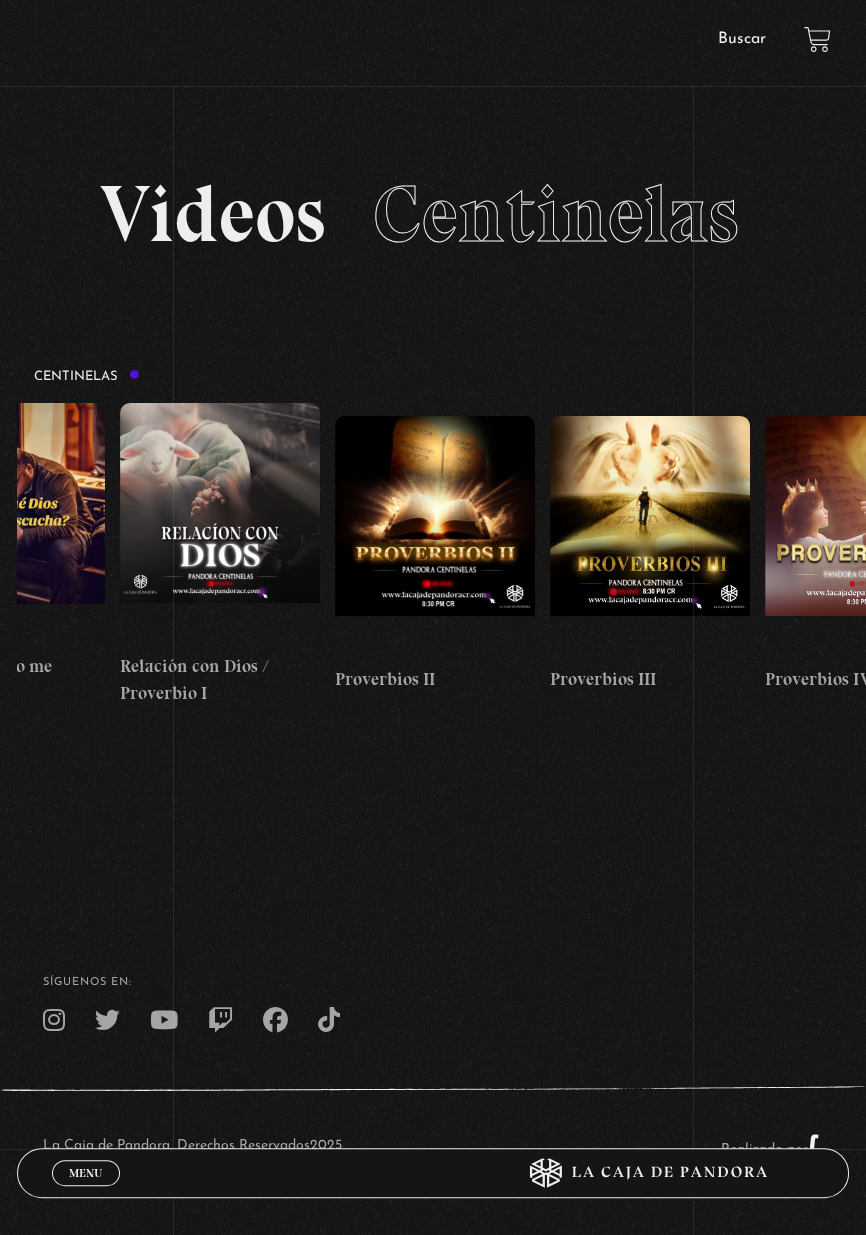 scroll, scrollTop: 0, scrollLeft: 670, axis: horizontal 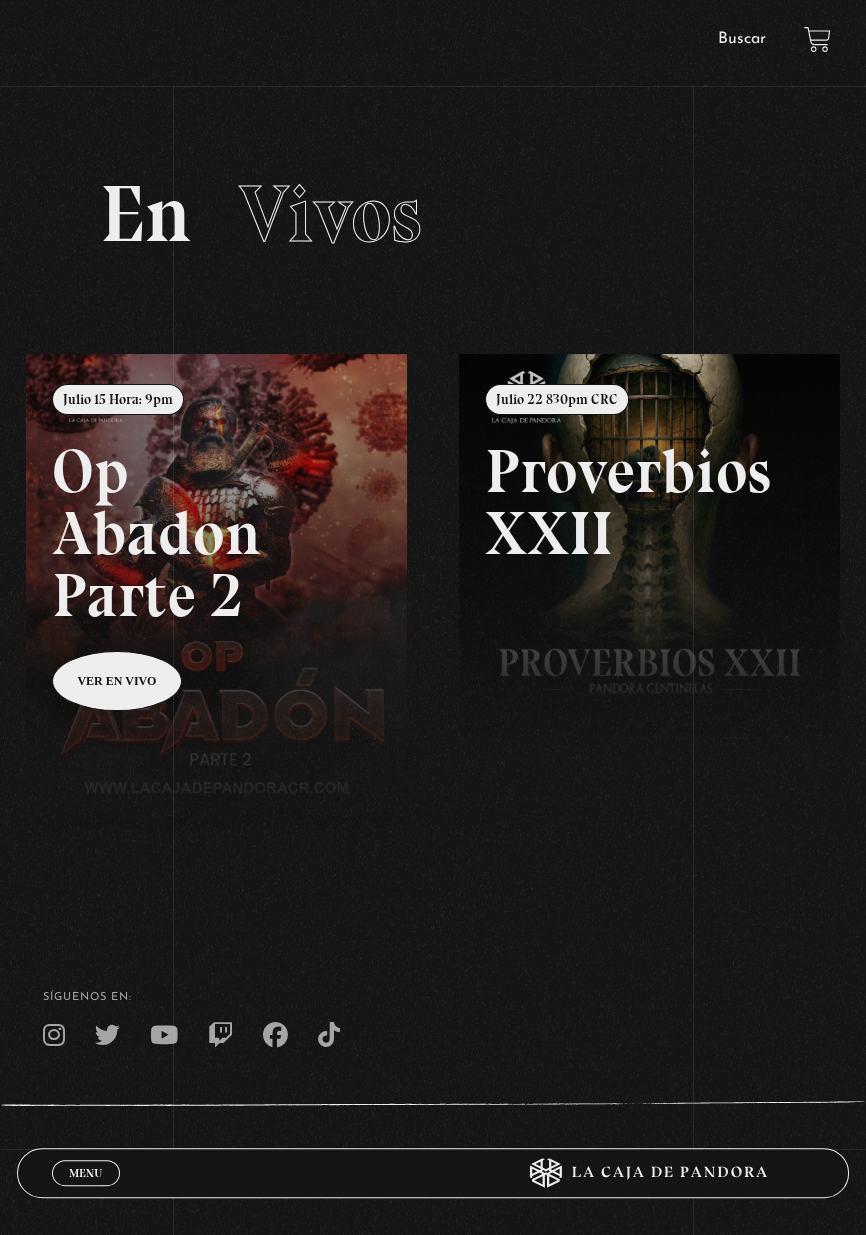 click on "Menu Cerrar" at bounding box center [86, 1173] 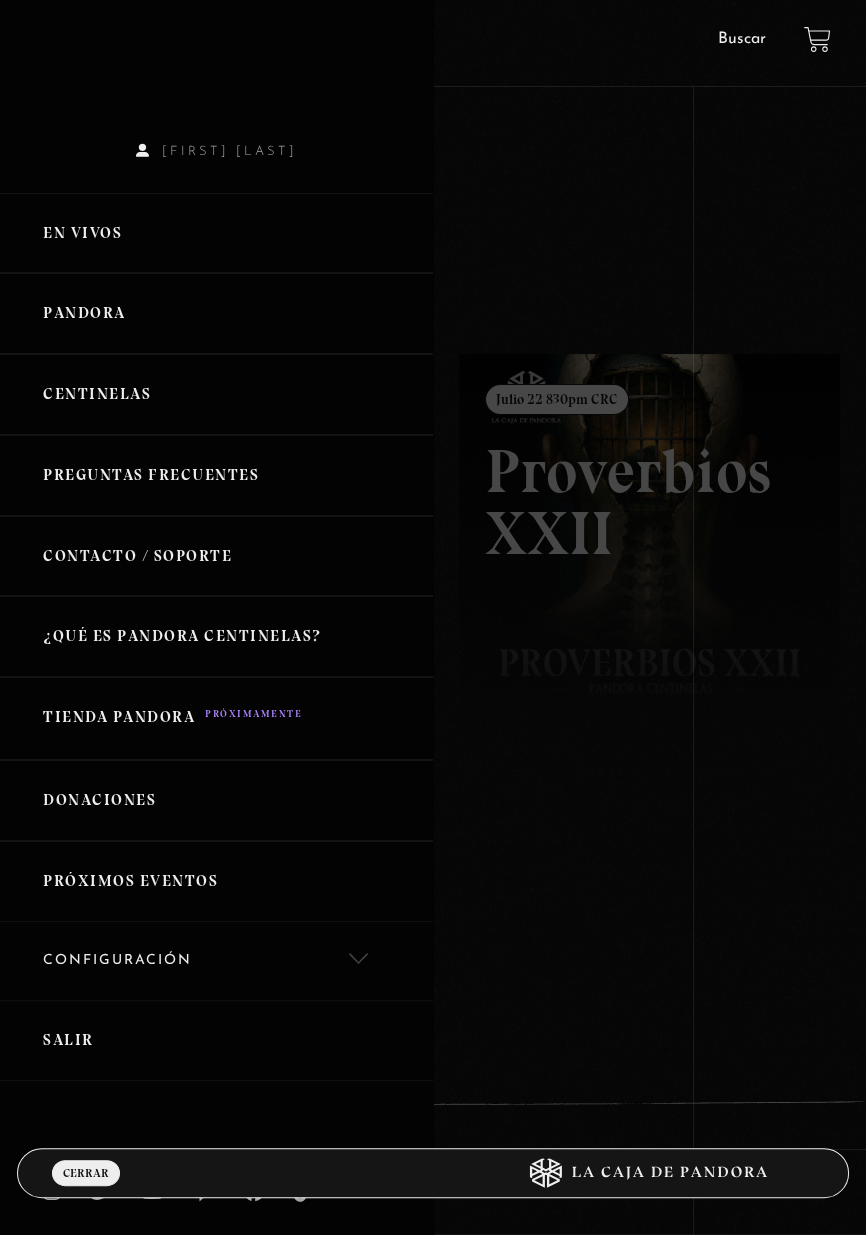 click on "Centinelas" at bounding box center (216, 394) 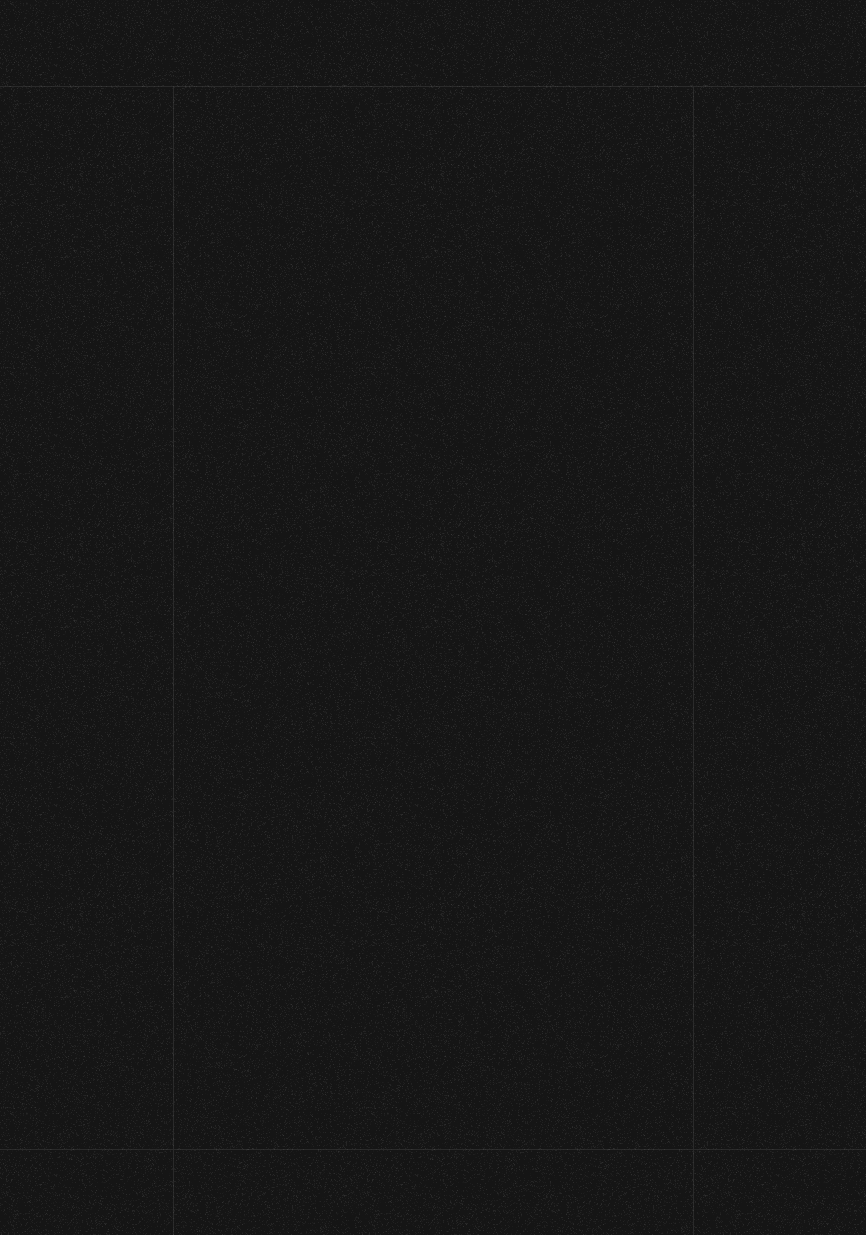 scroll, scrollTop: 0, scrollLeft: 0, axis: both 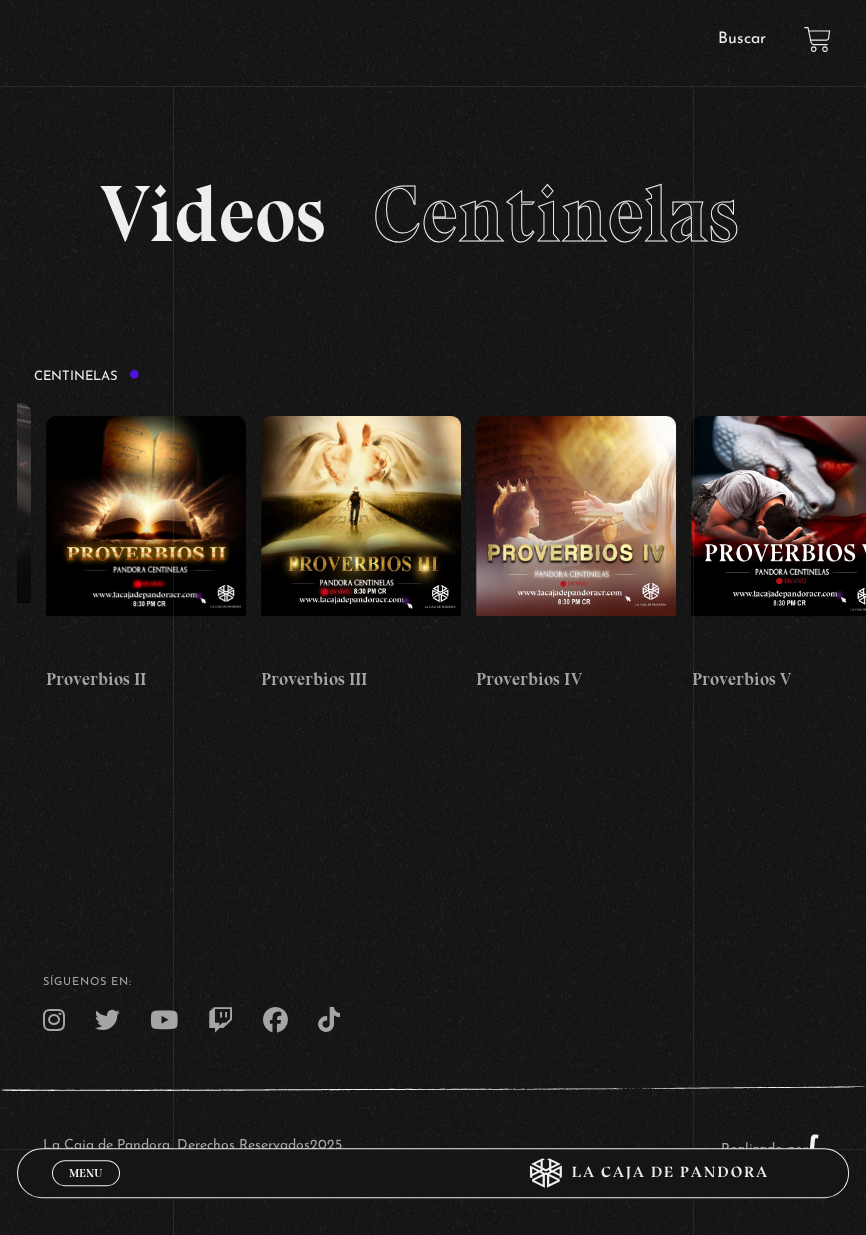 click at bounding box center (361, 536) 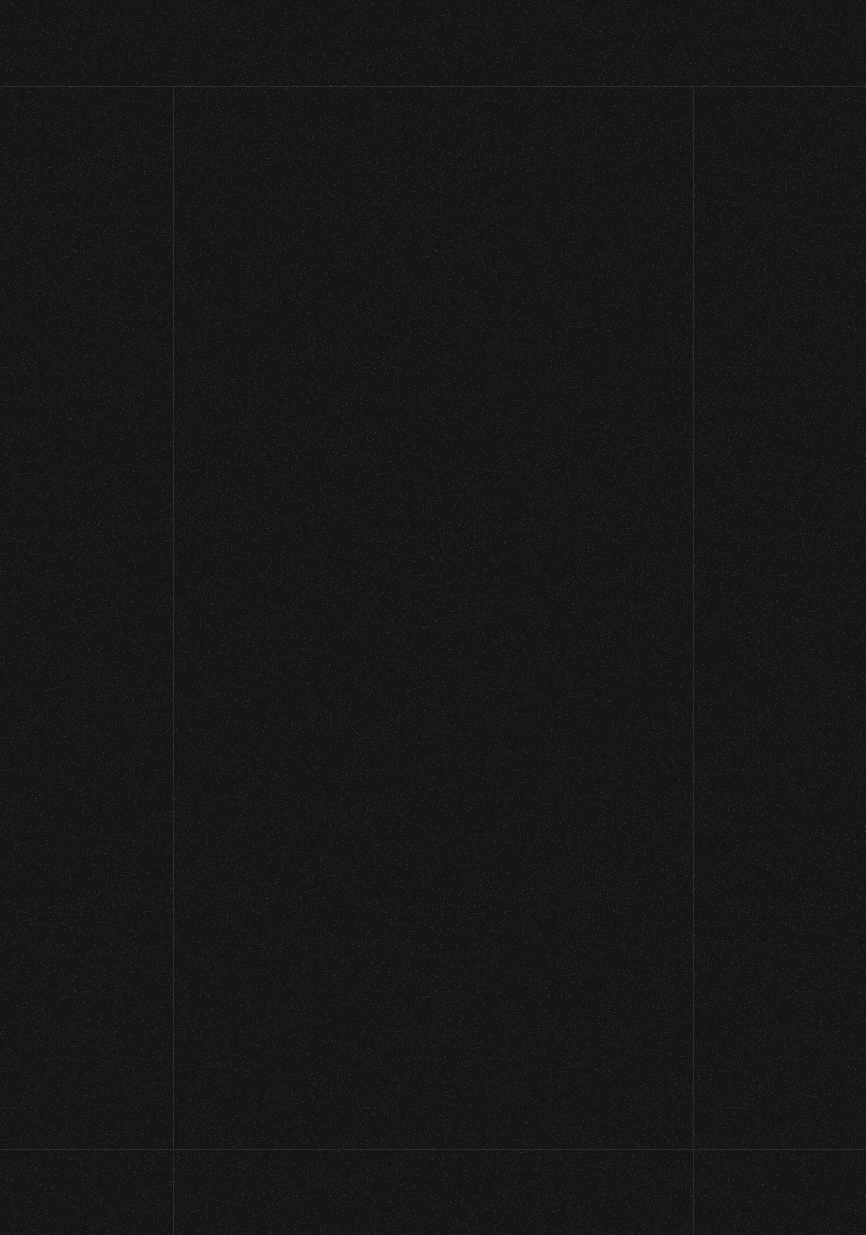 scroll, scrollTop: 0, scrollLeft: 0, axis: both 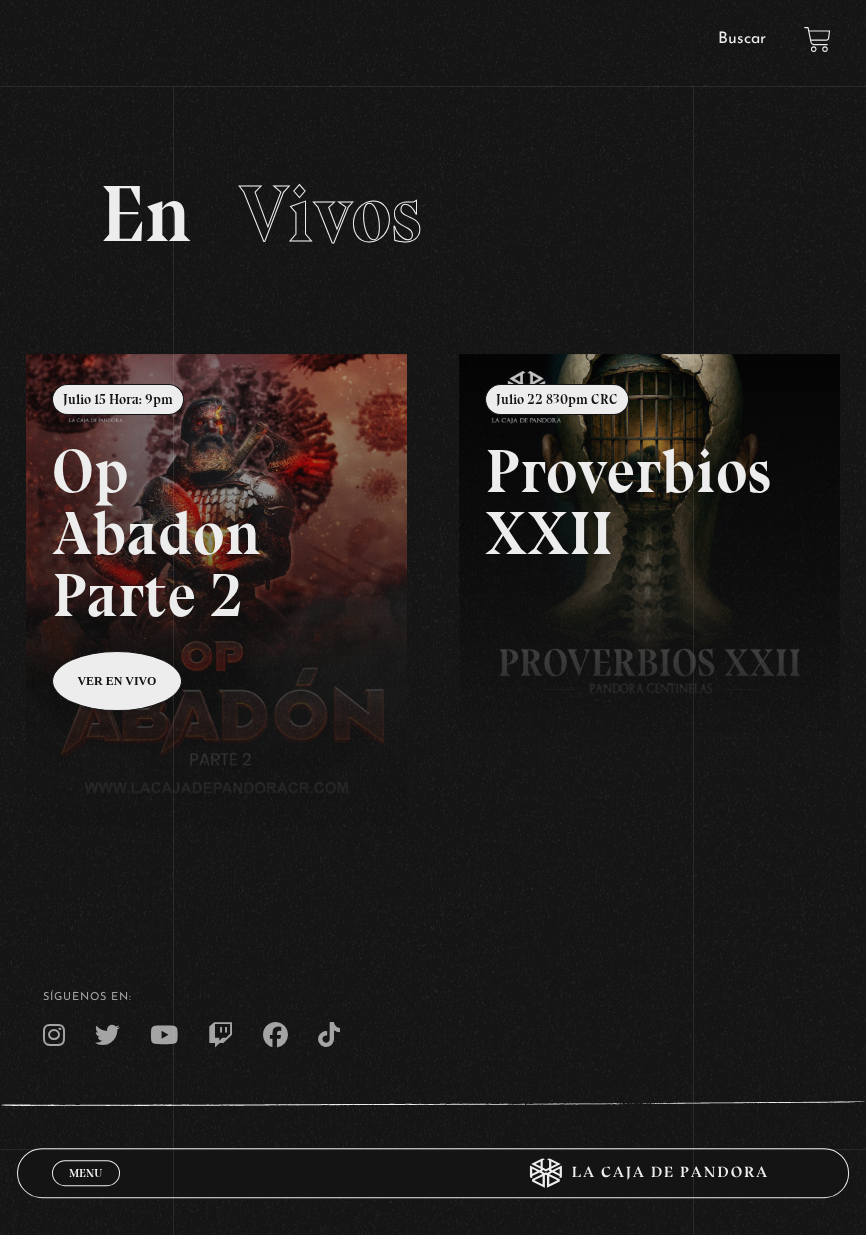 click on "Menu Cerrar" at bounding box center [86, 1173] 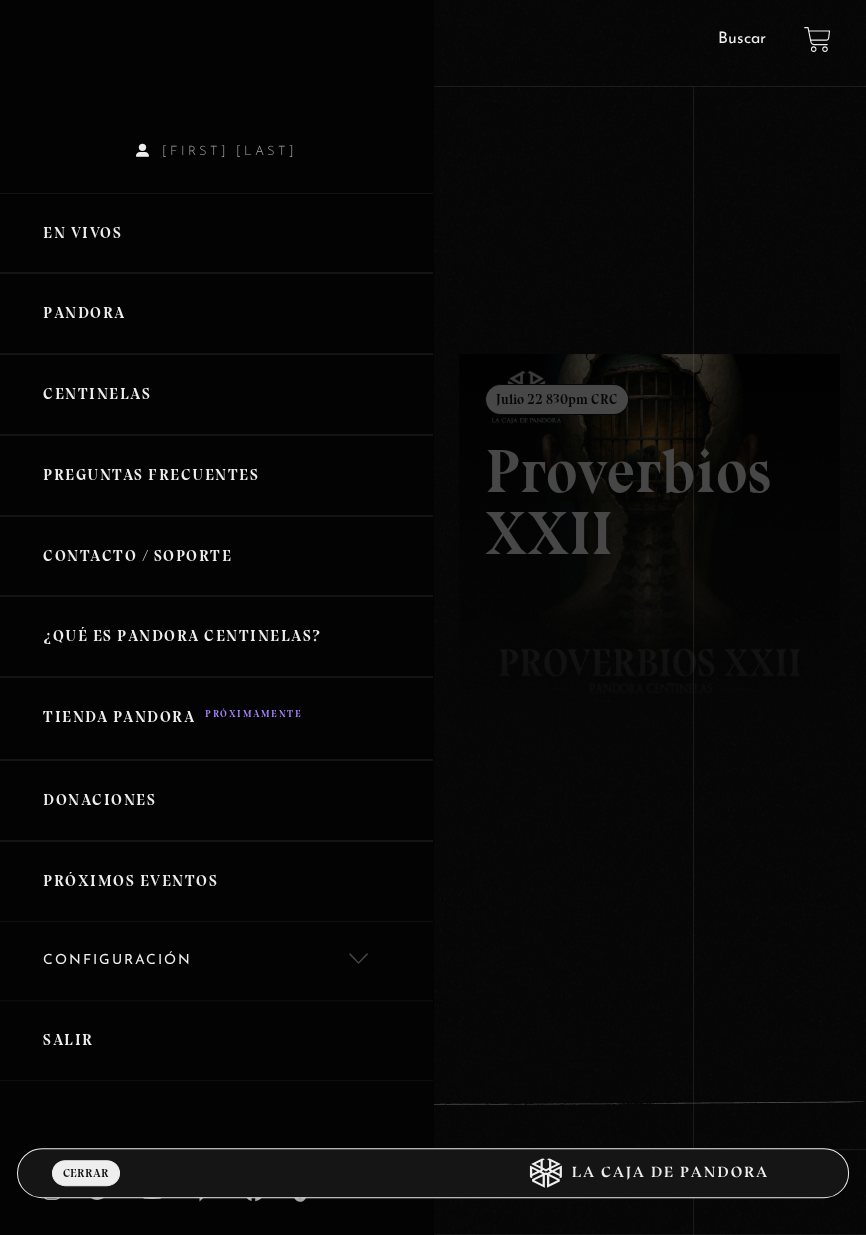 click on "Centinelas" at bounding box center [216, 394] 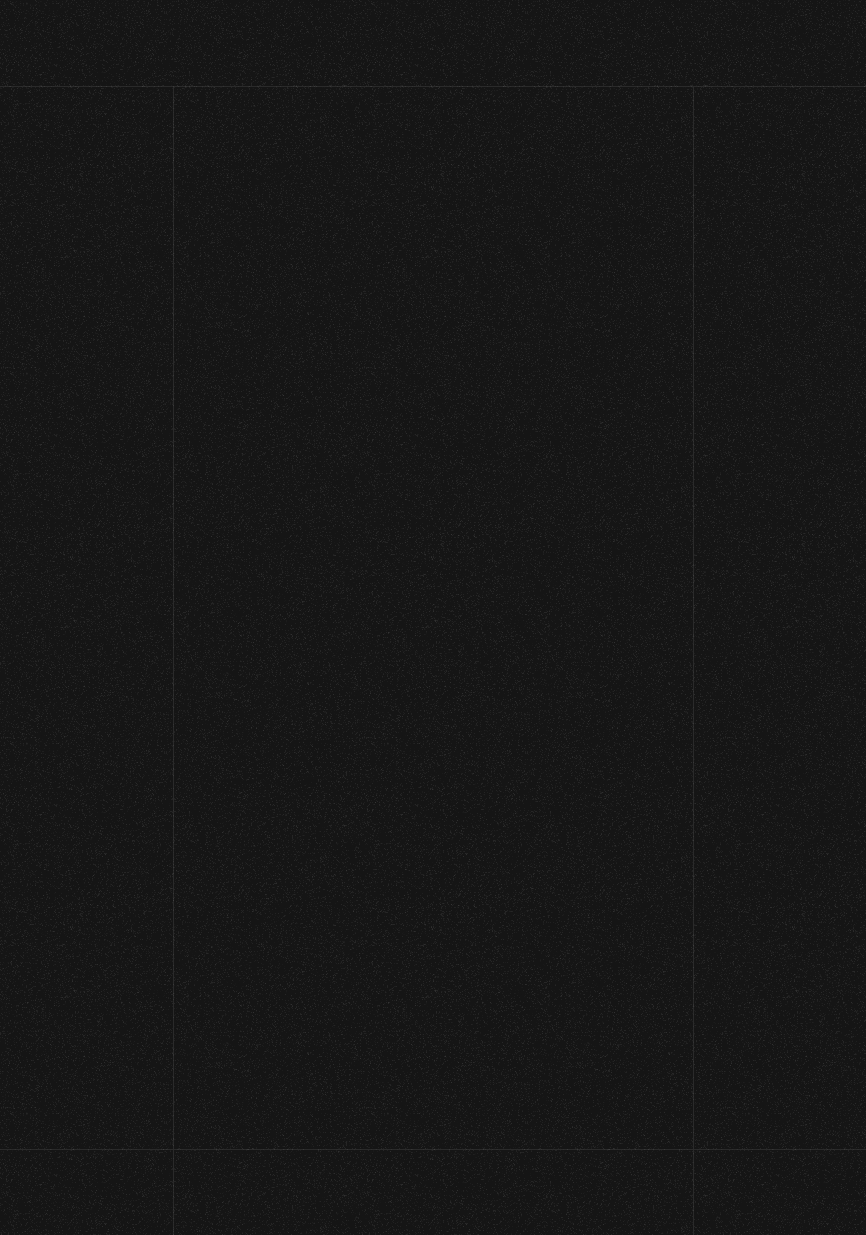 scroll, scrollTop: 0, scrollLeft: 0, axis: both 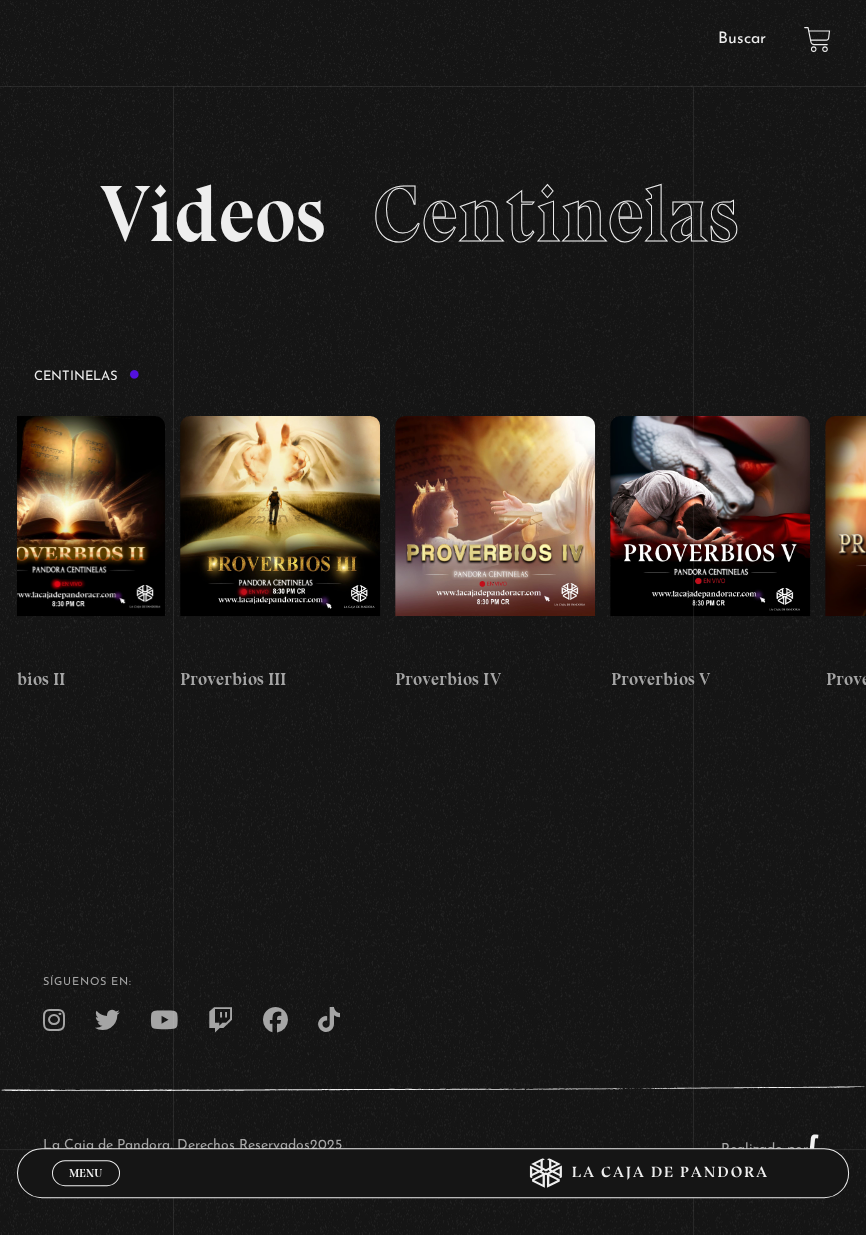 click at bounding box center [495, 536] 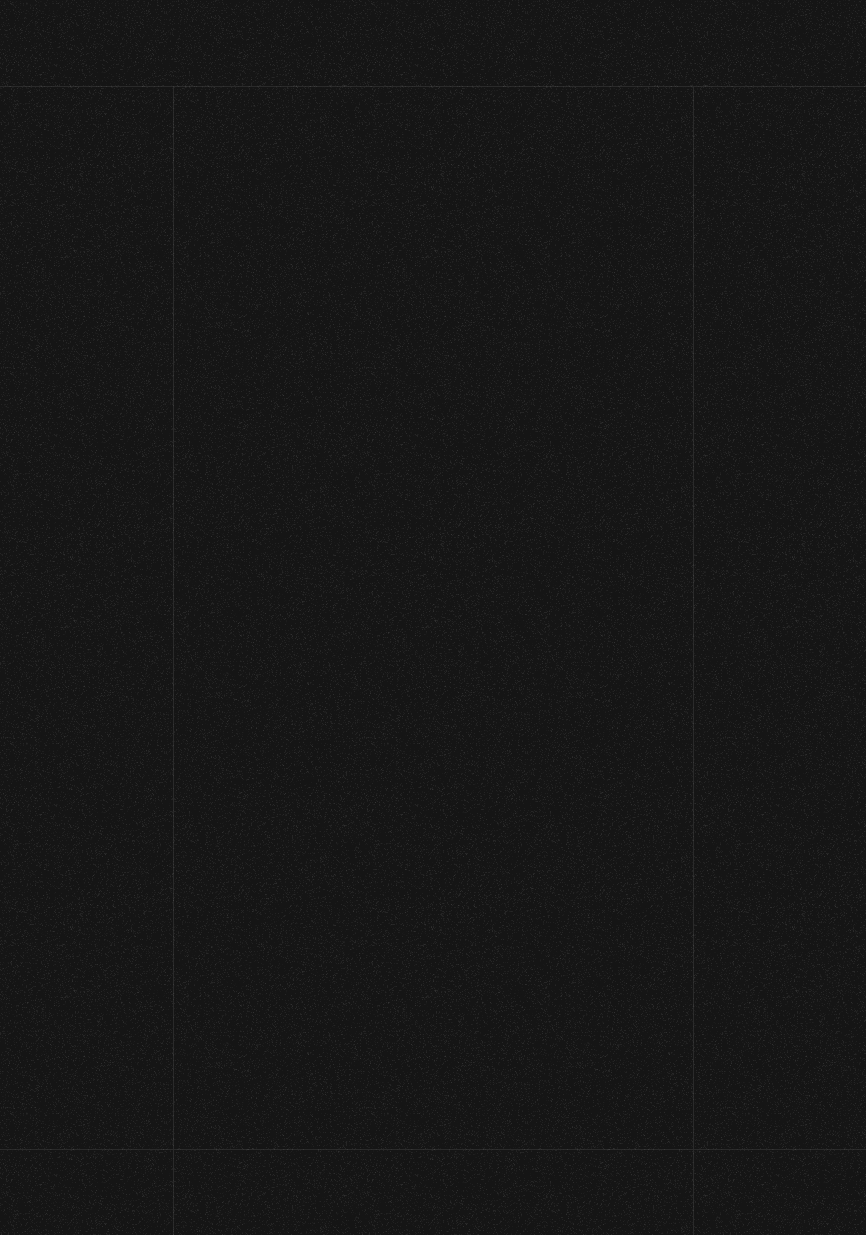 scroll, scrollTop: 0, scrollLeft: 0, axis: both 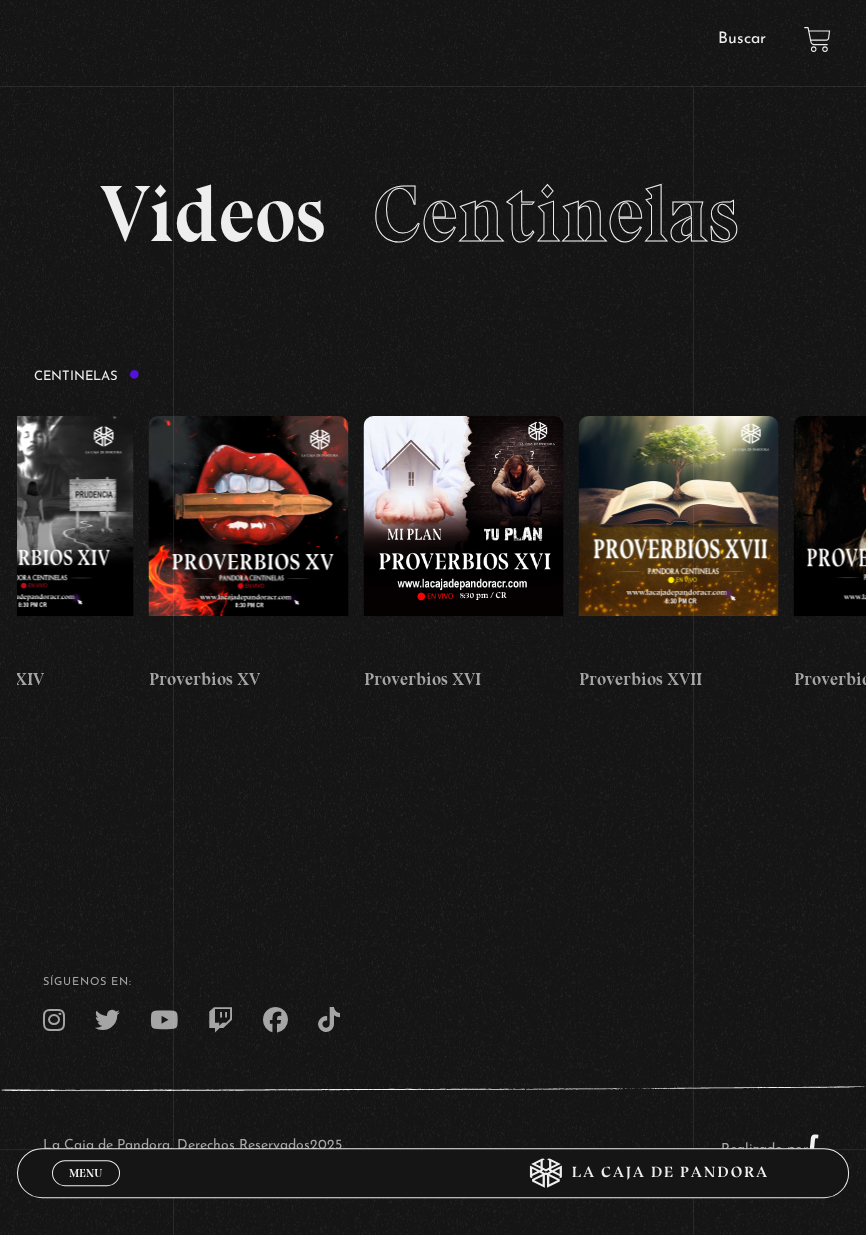 click at bounding box center [248, 536] 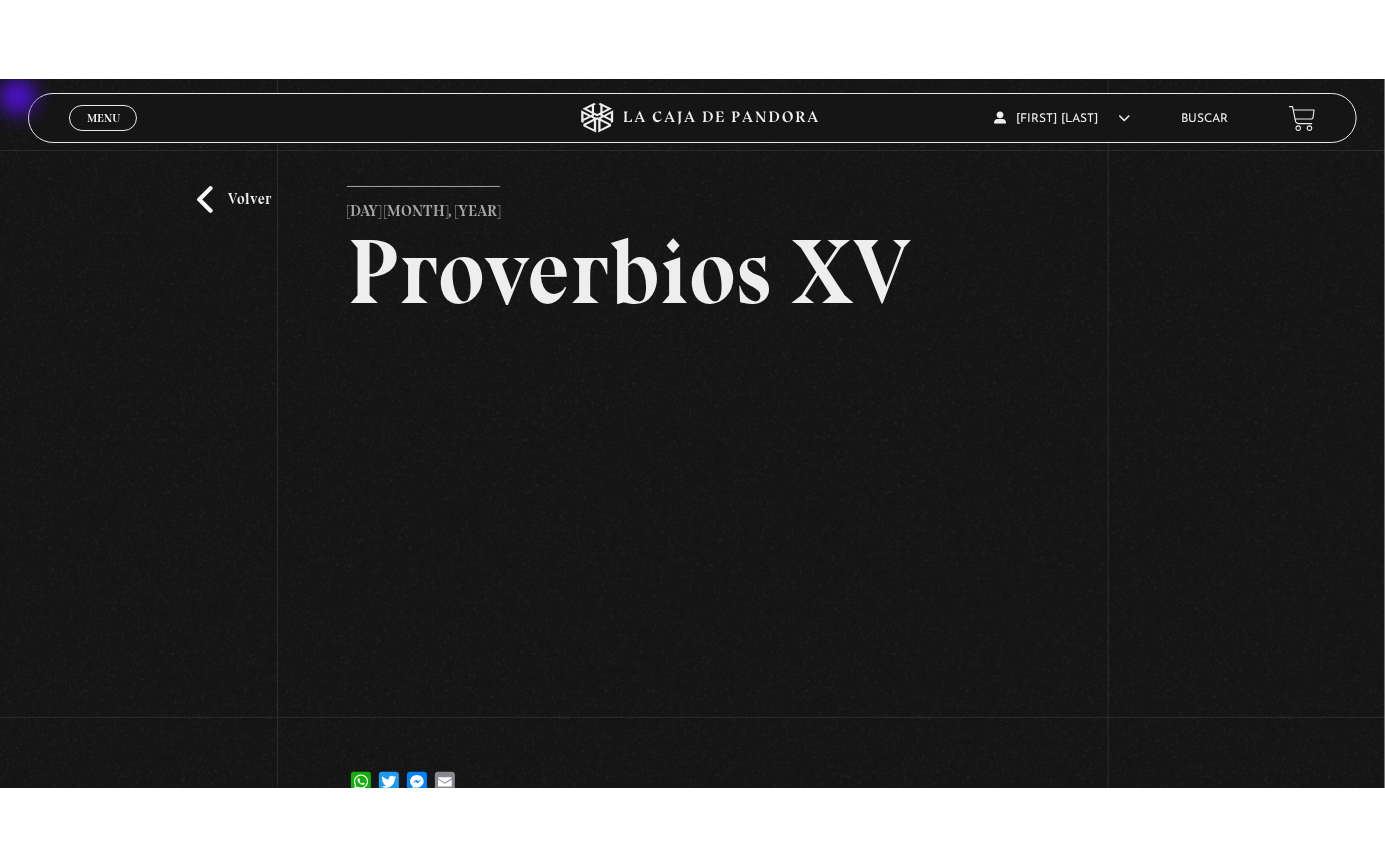 scroll, scrollTop: 112, scrollLeft: 0, axis: vertical 